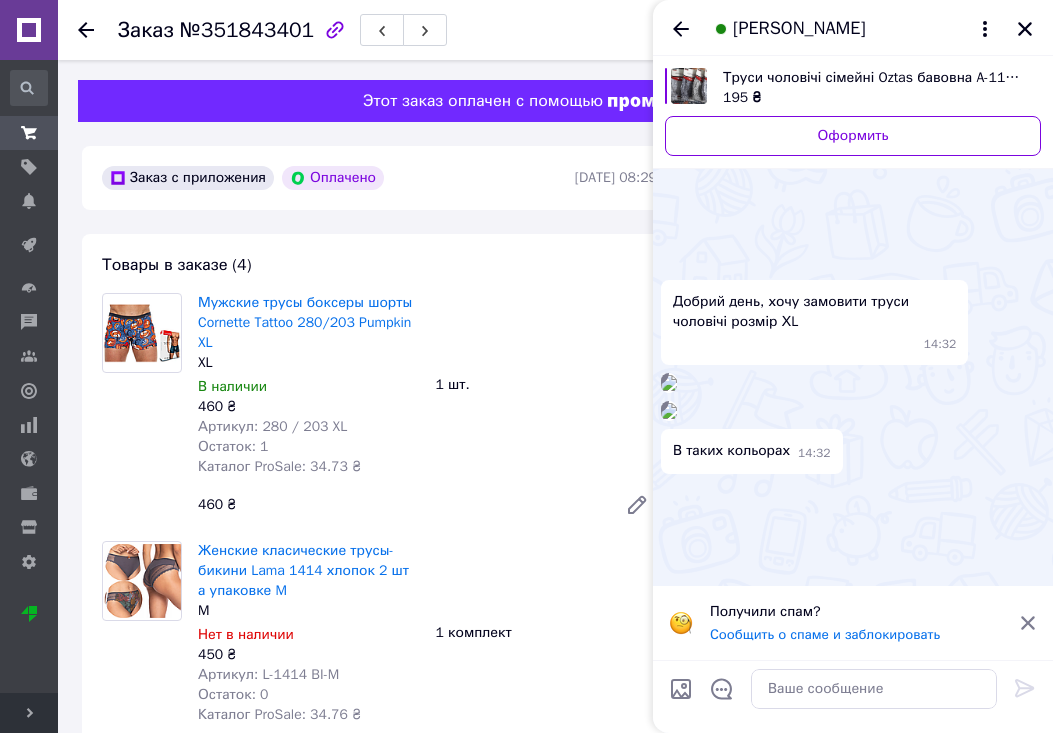 scroll, scrollTop: 1155, scrollLeft: 0, axis: vertical 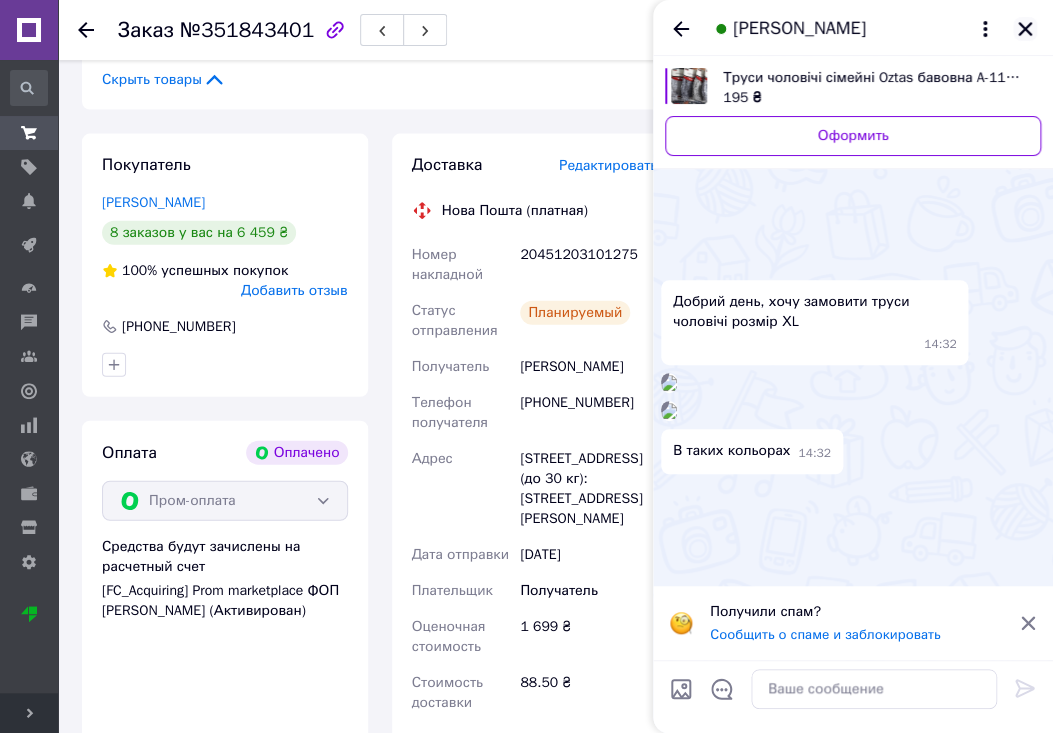 click 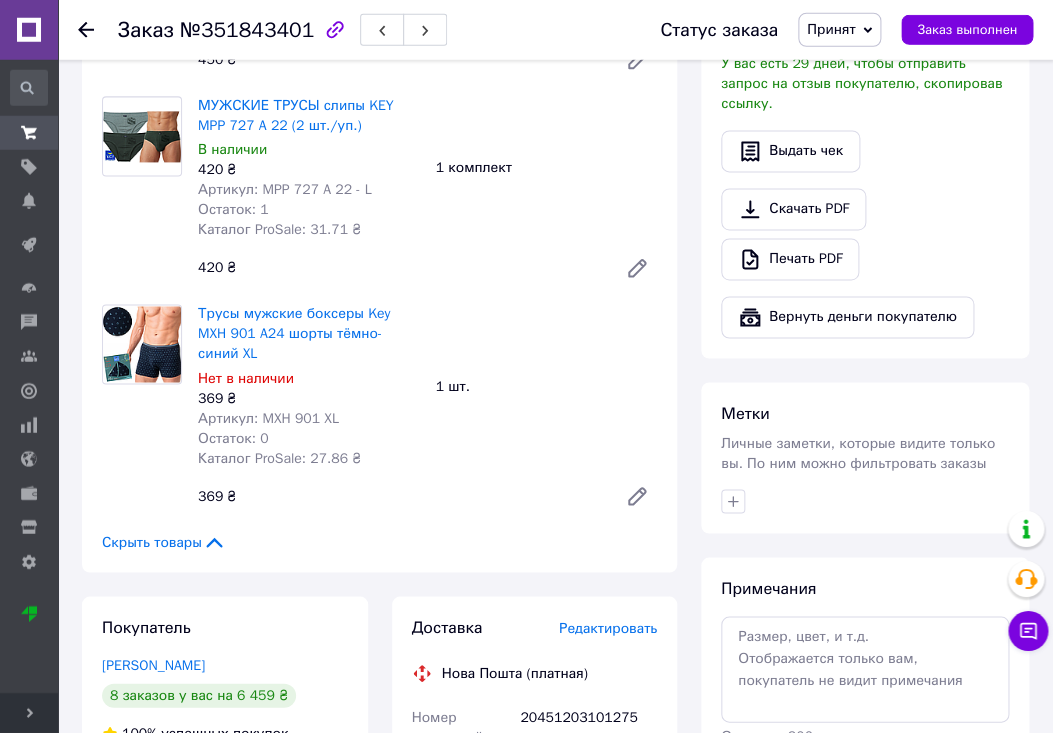 scroll, scrollTop: 525, scrollLeft: 0, axis: vertical 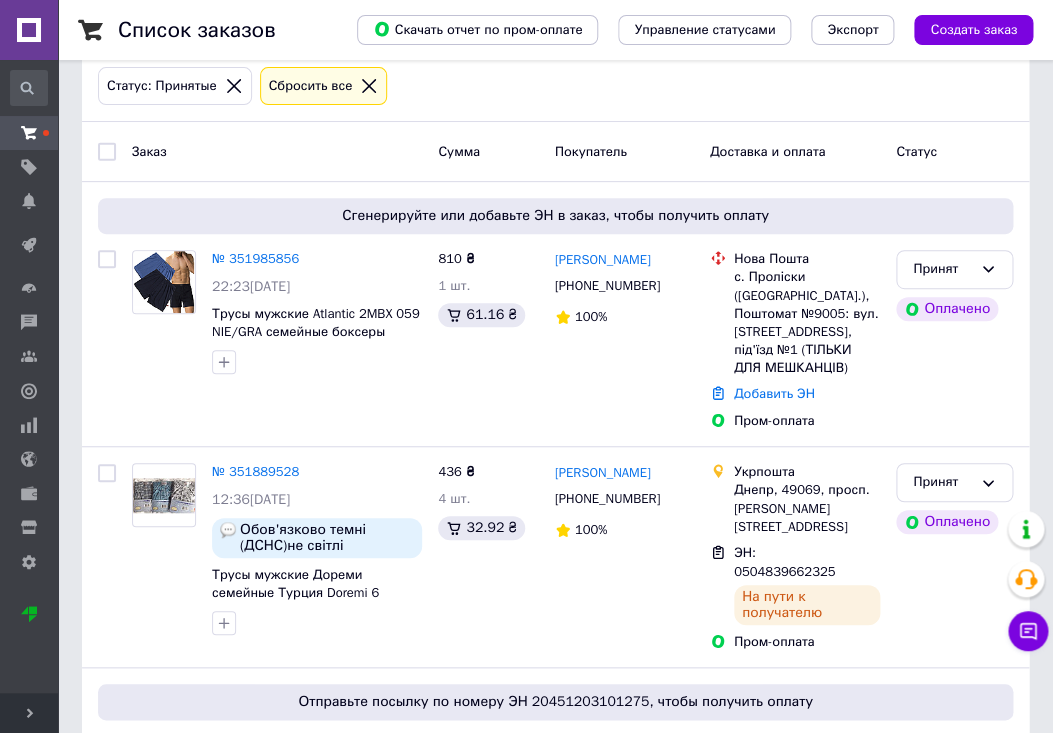 click on "Развернуть" at bounding box center [29, 713] 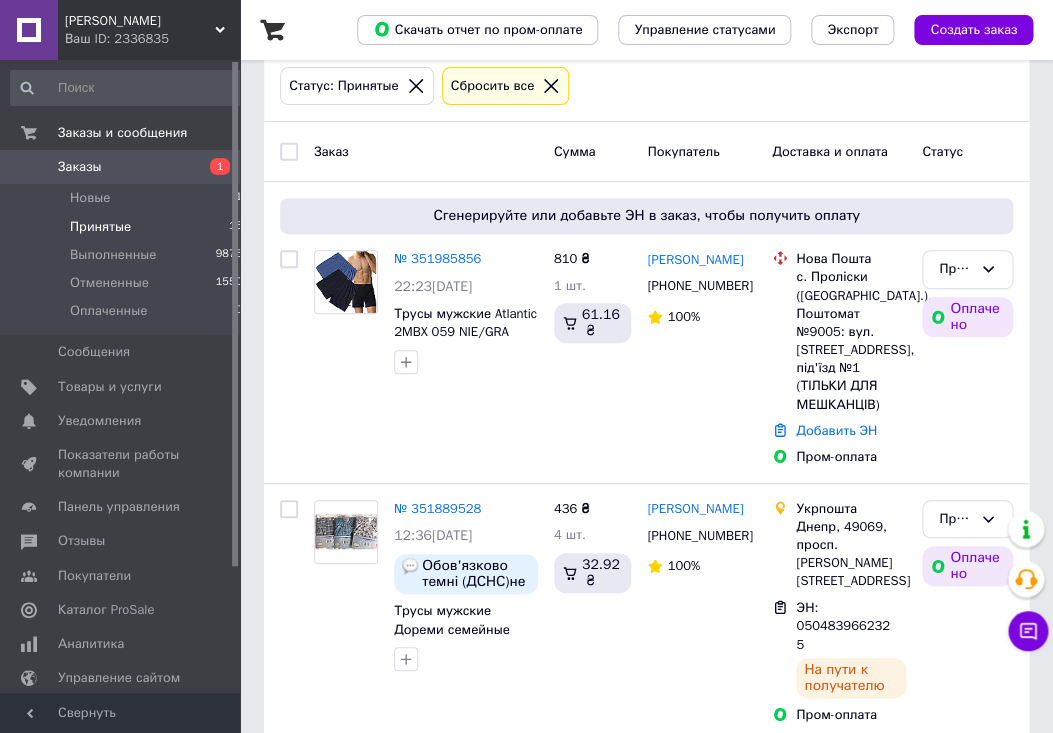click on "Заказы" at bounding box center (80, 167) 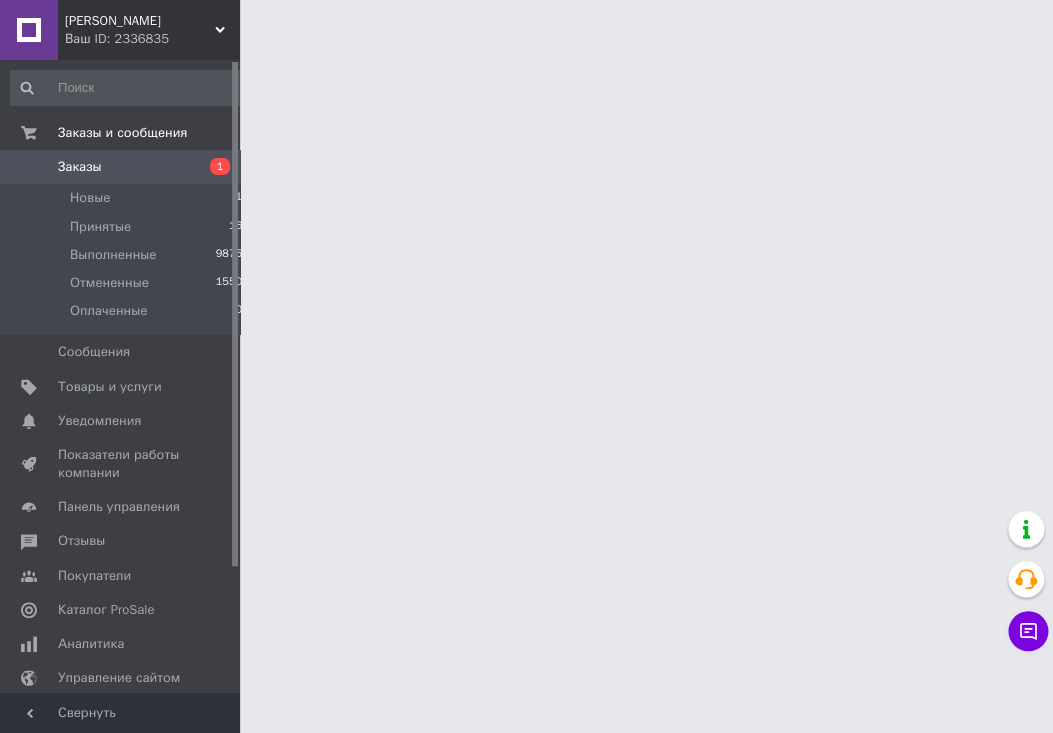 scroll, scrollTop: 0, scrollLeft: 0, axis: both 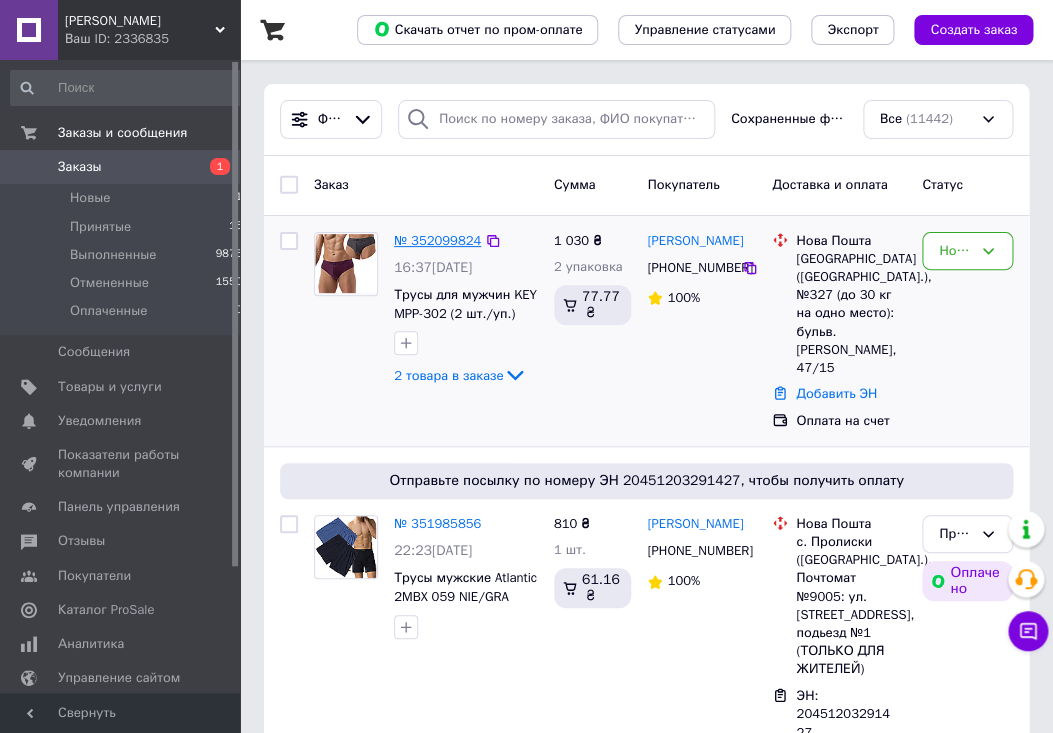click on "№ 352099824" at bounding box center [437, 240] 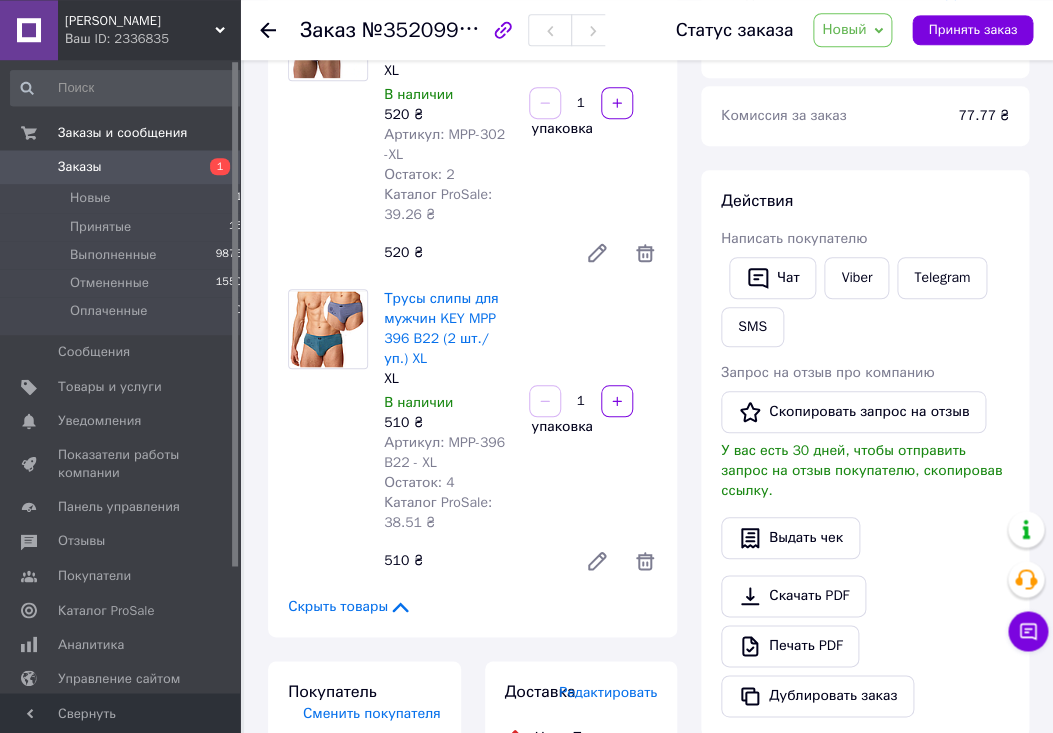 scroll, scrollTop: 0, scrollLeft: 0, axis: both 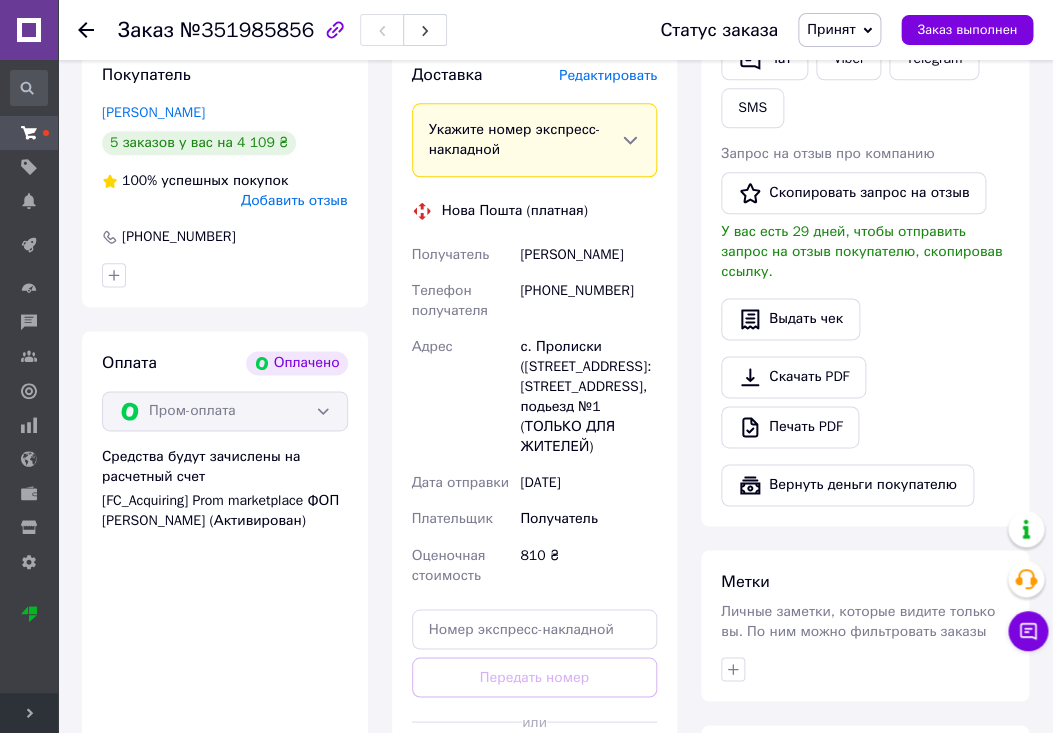 click on "Редактировать" at bounding box center [608, 75] 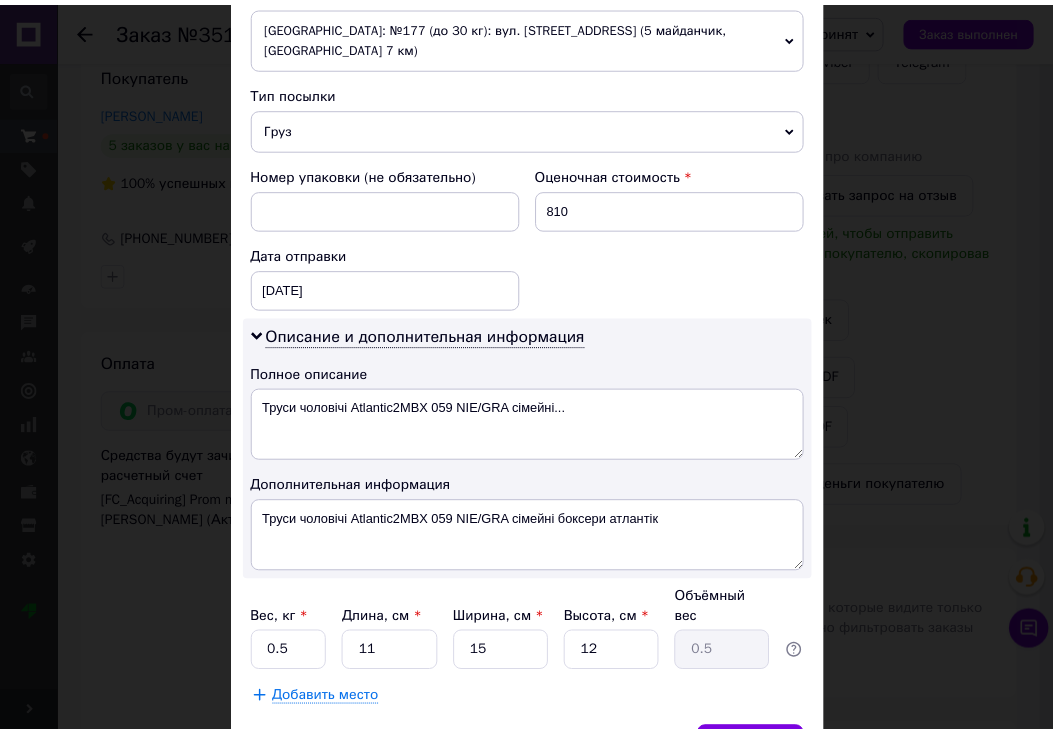 scroll, scrollTop: 842, scrollLeft: 0, axis: vertical 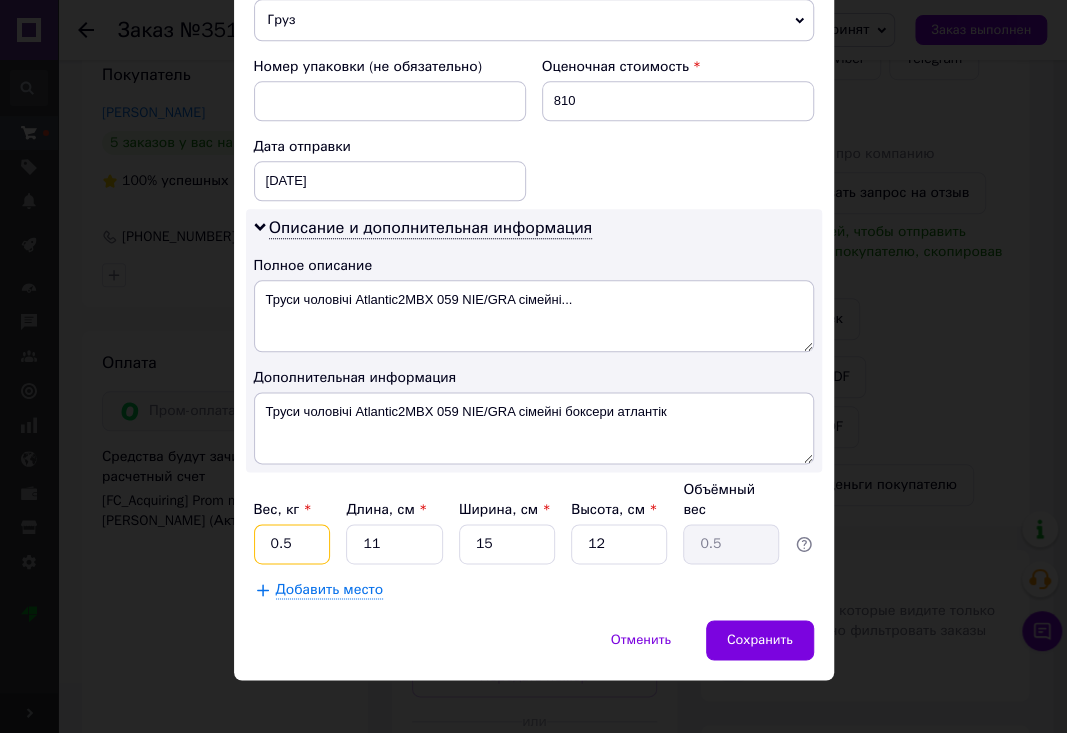 drag, startPoint x: 261, startPoint y: 524, endPoint x: 325, endPoint y: 528, distance: 64.12488 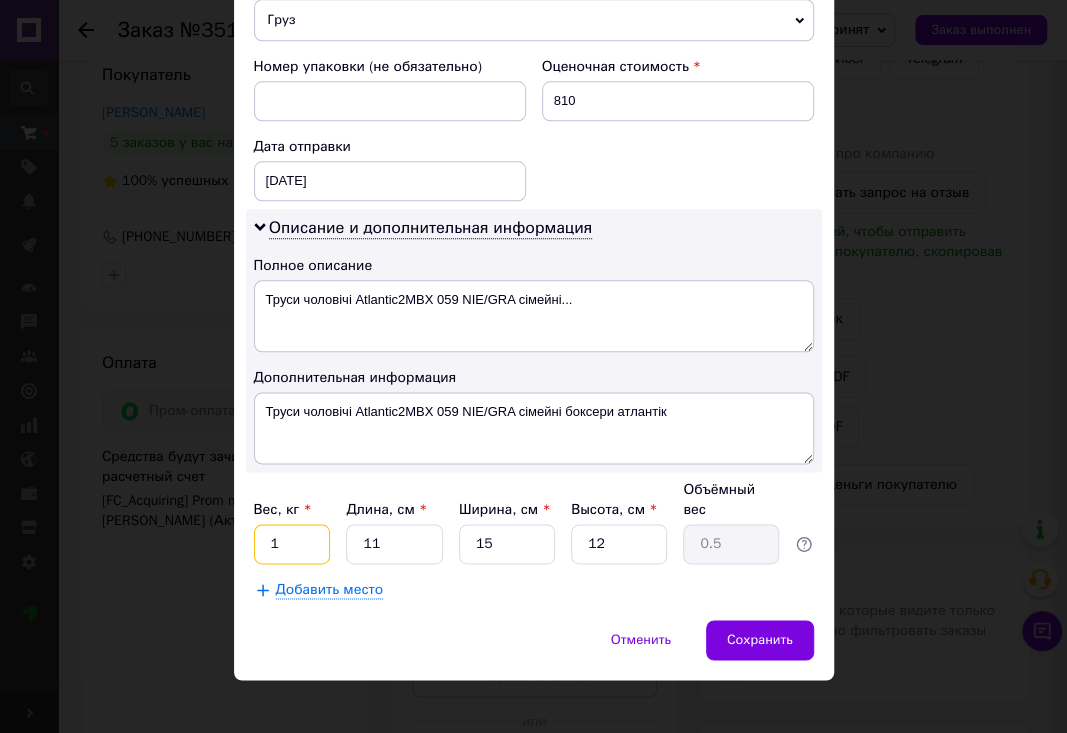 type on "1" 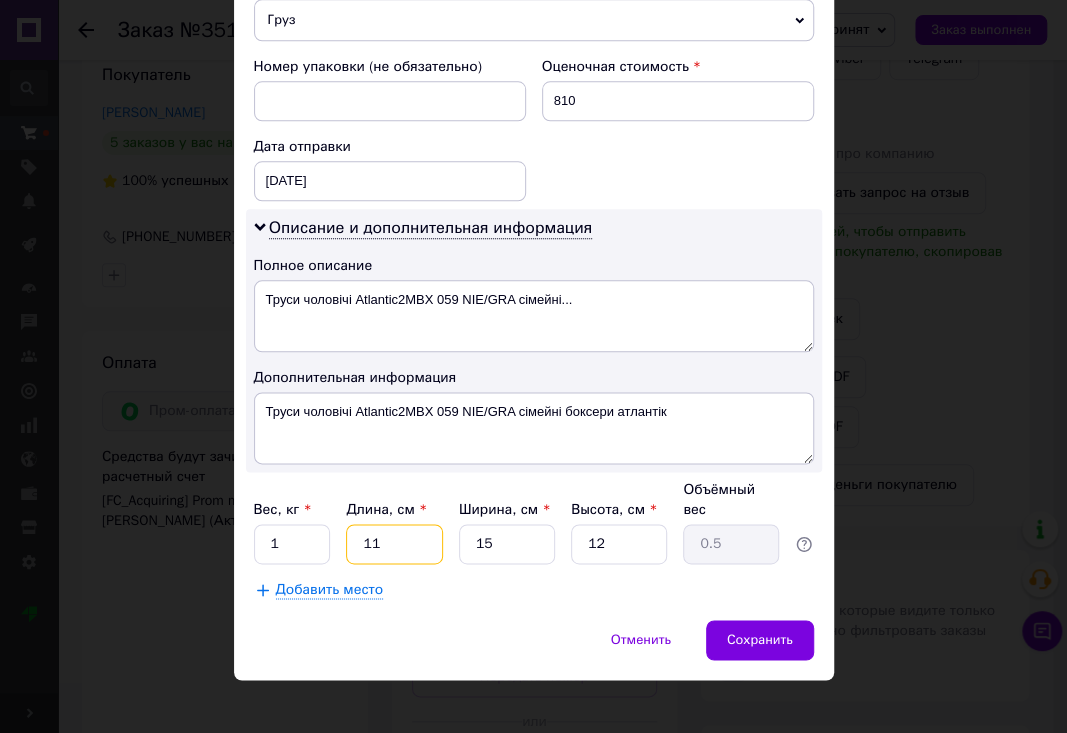 drag, startPoint x: 350, startPoint y: 525, endPoint x: 389, endPoint y: 527, distance: 39.051247 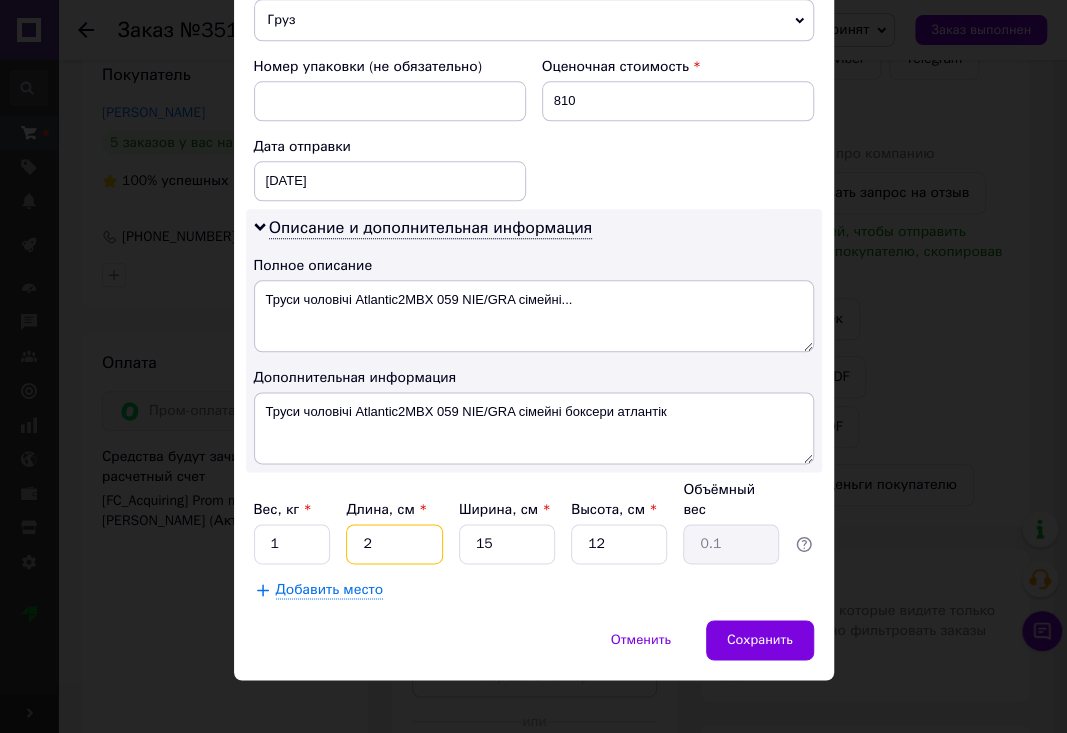 type on "28" 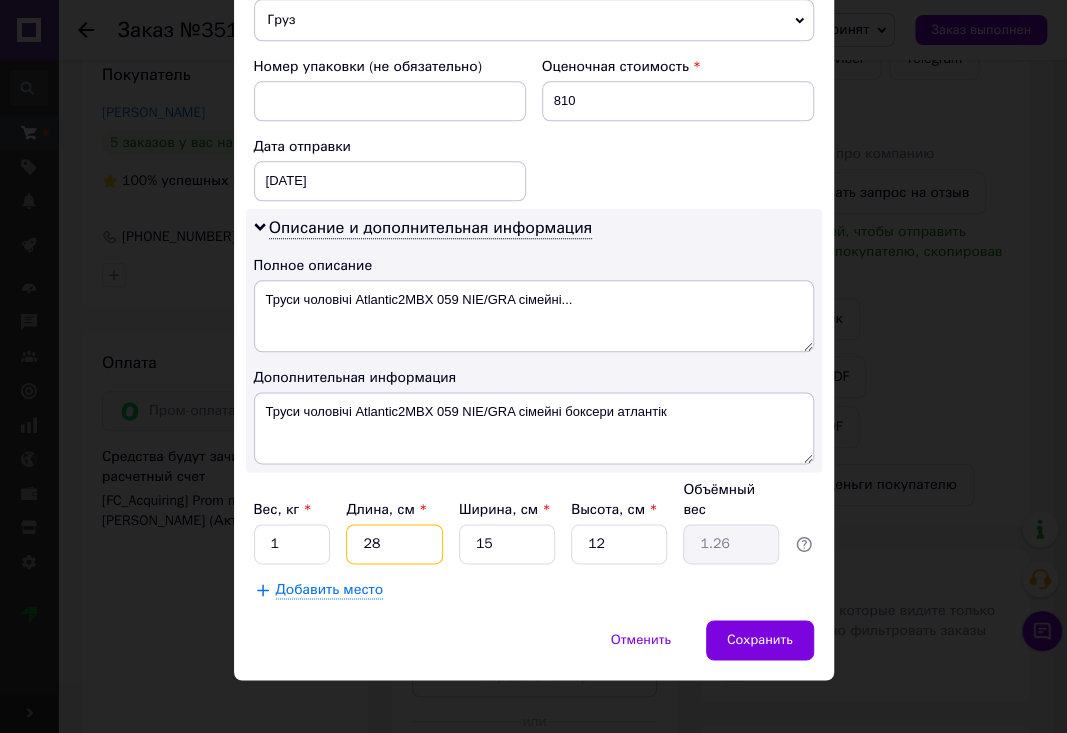 type on "28" 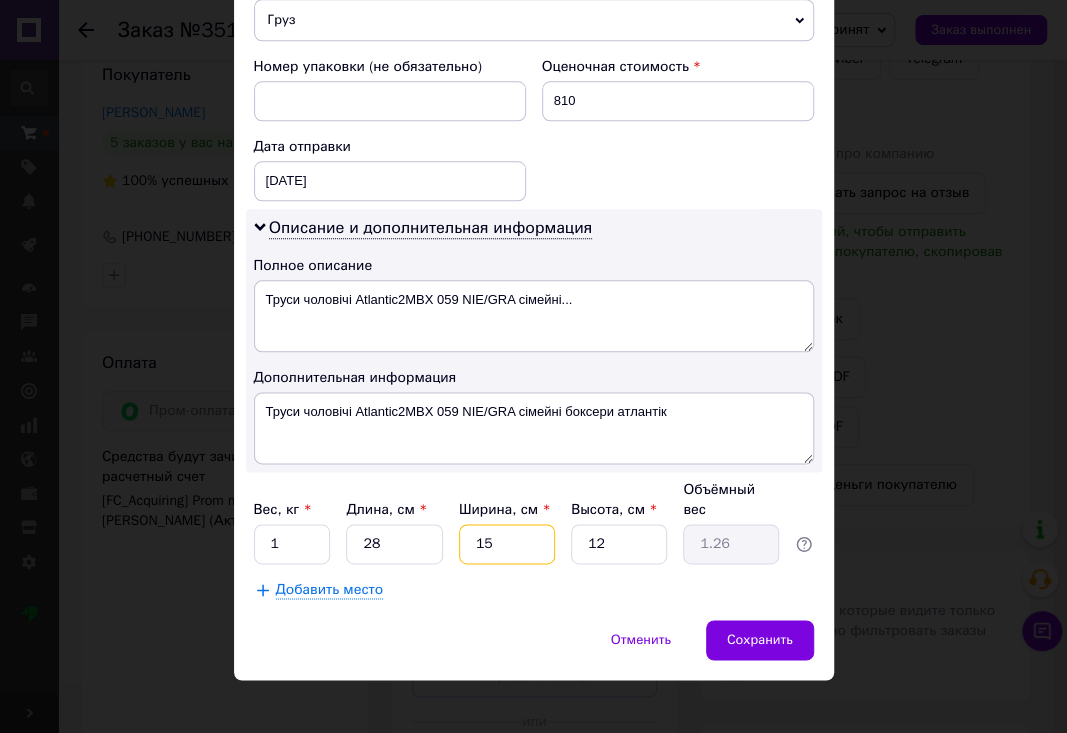 drag, startPoint x: 477, startPoint y: 528, endPoint x: 496, endPoint y: 533, distance: 19.646883 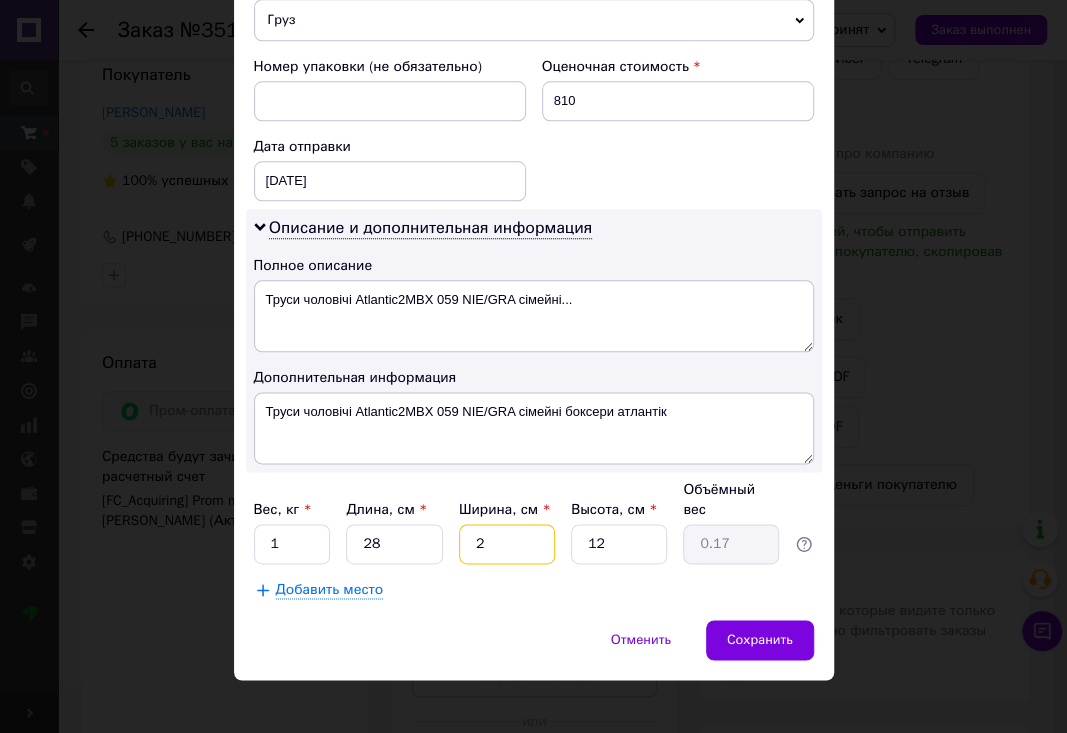 type on "22" 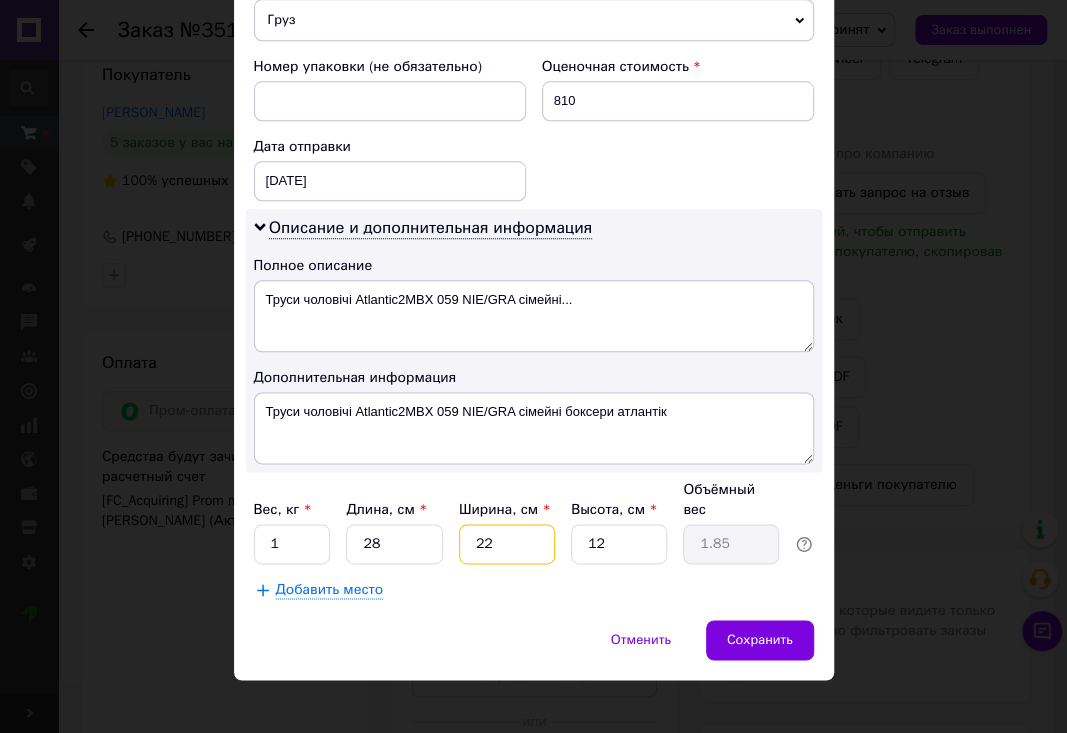 type on "22" 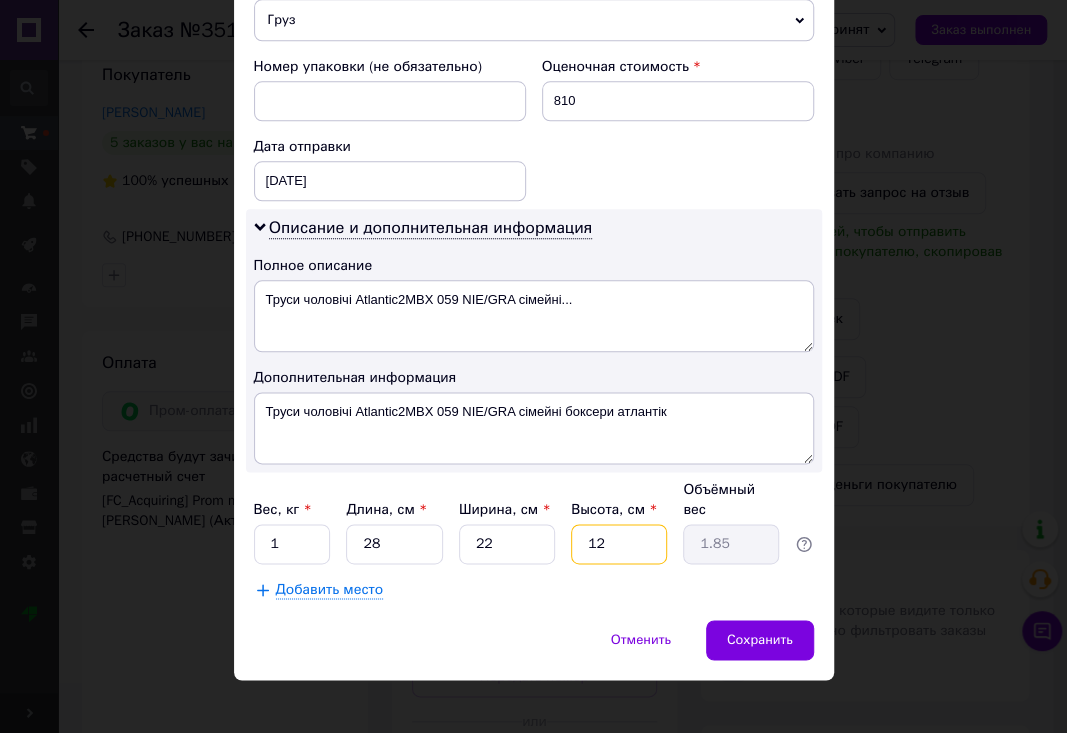 drag, startPoint x: 601, startPoint y: 528, endPoint x: 575, endPoint y: 531, distance: 26.172504 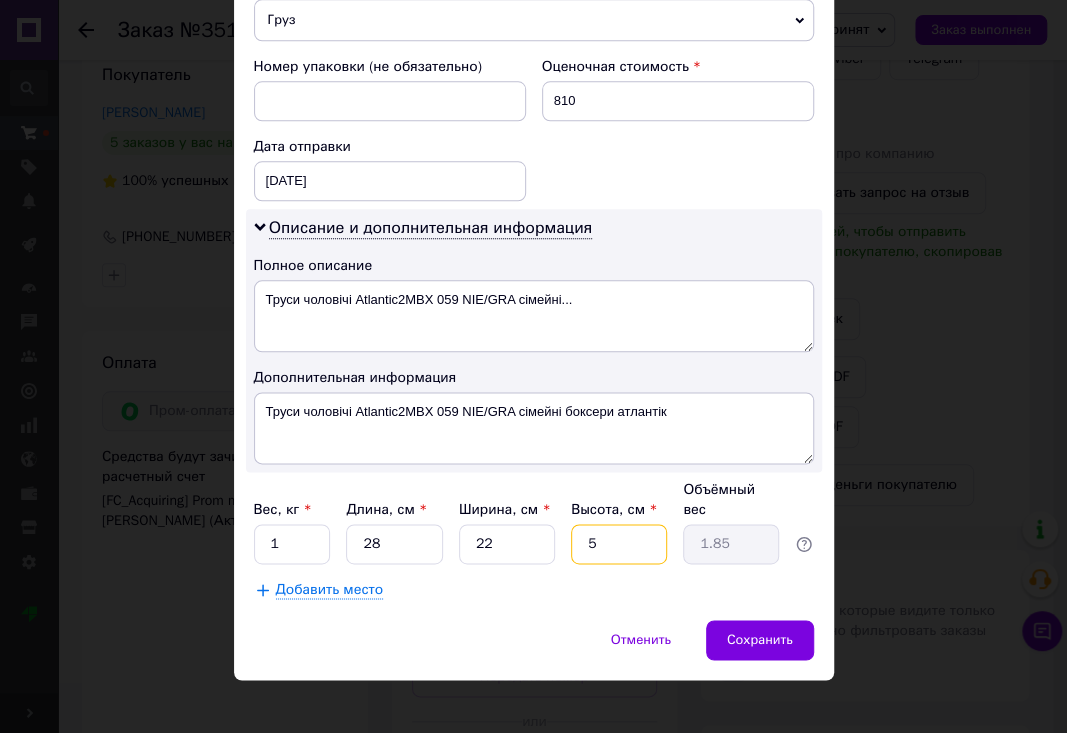 type on "0.77" 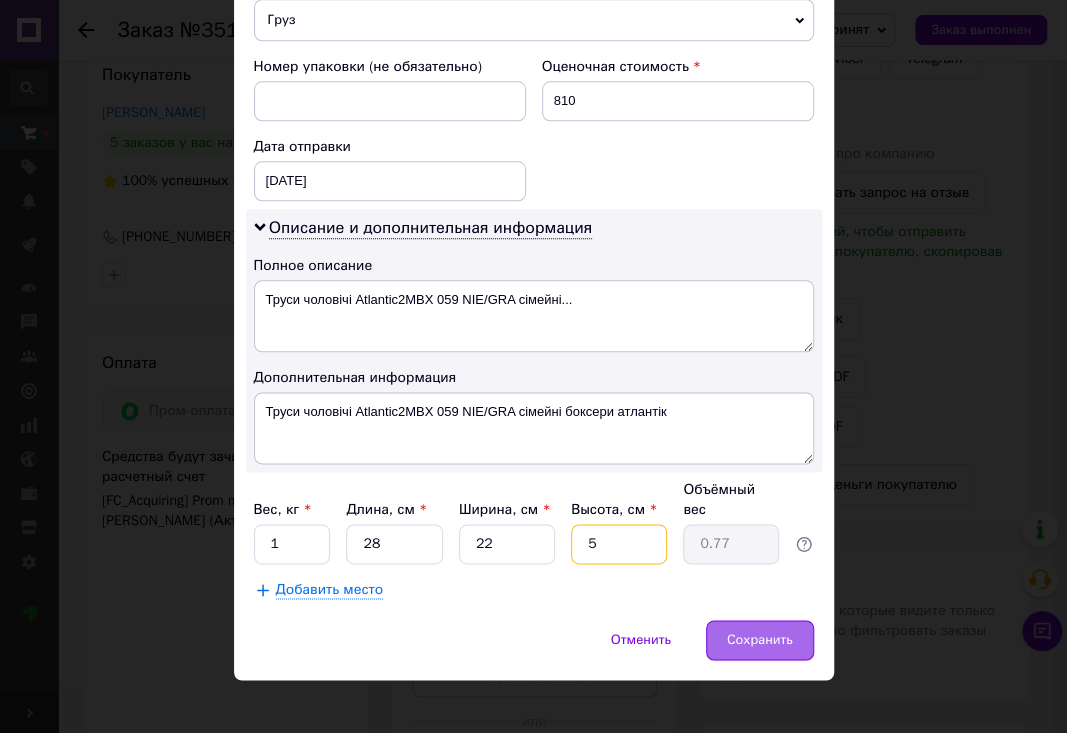 type on "5" 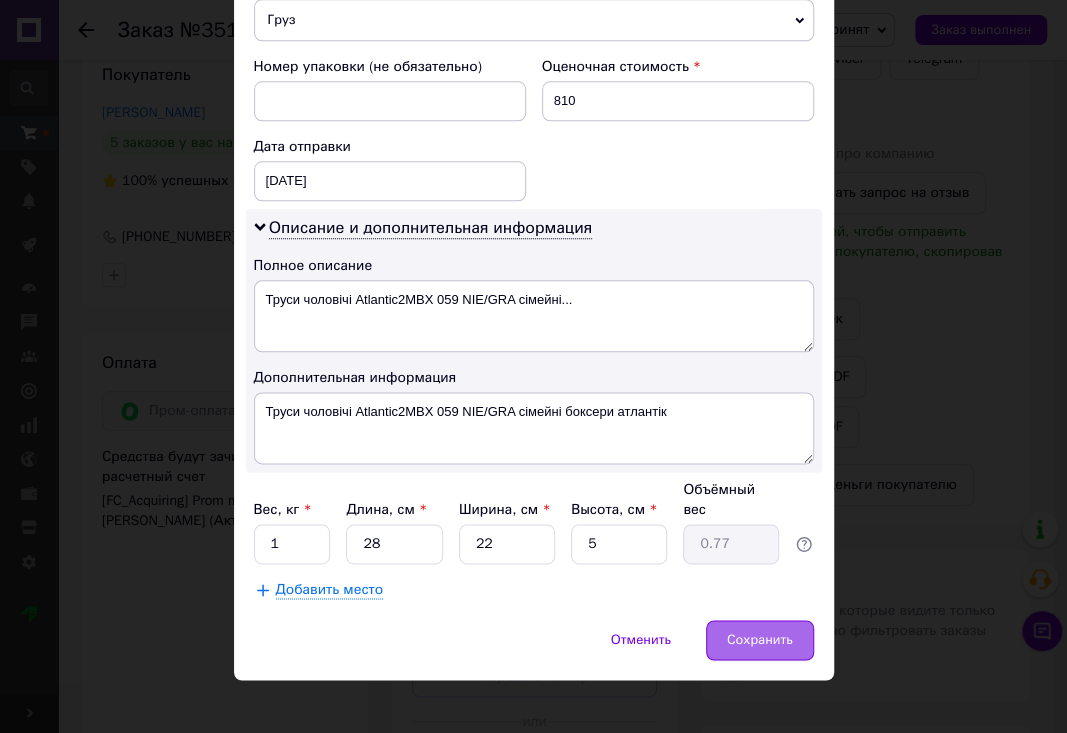 click on "Сохранить" at bounding box center [760, 640] 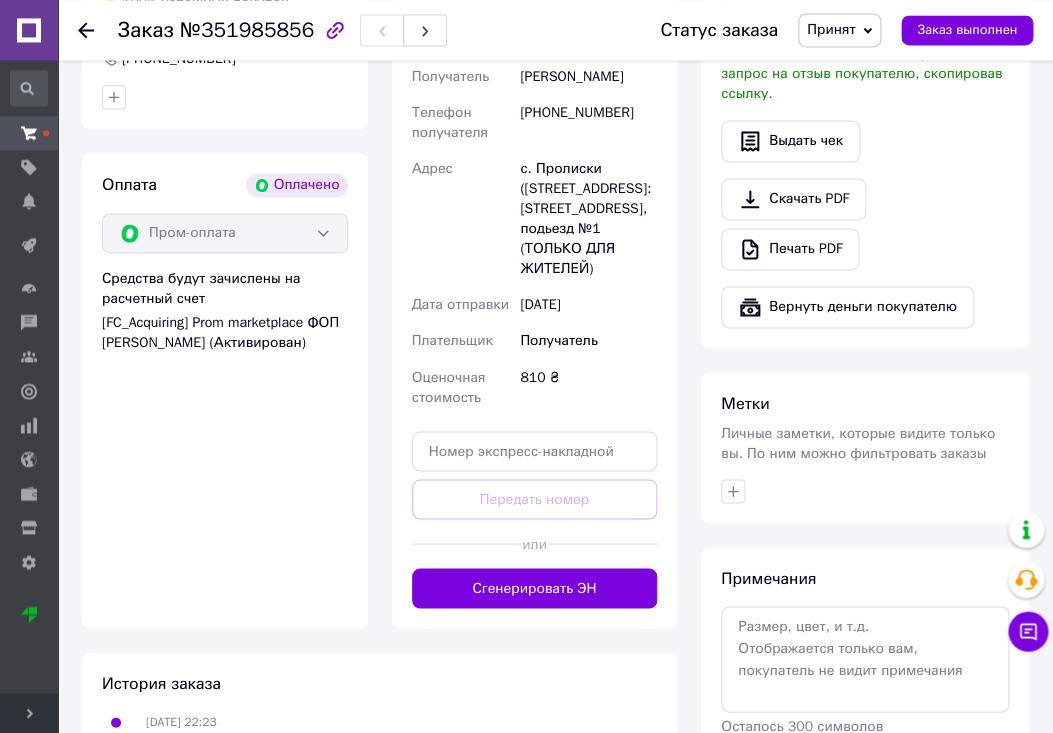 scroll, scrollTop: 735, scrollLeft: 0, axis: vertical 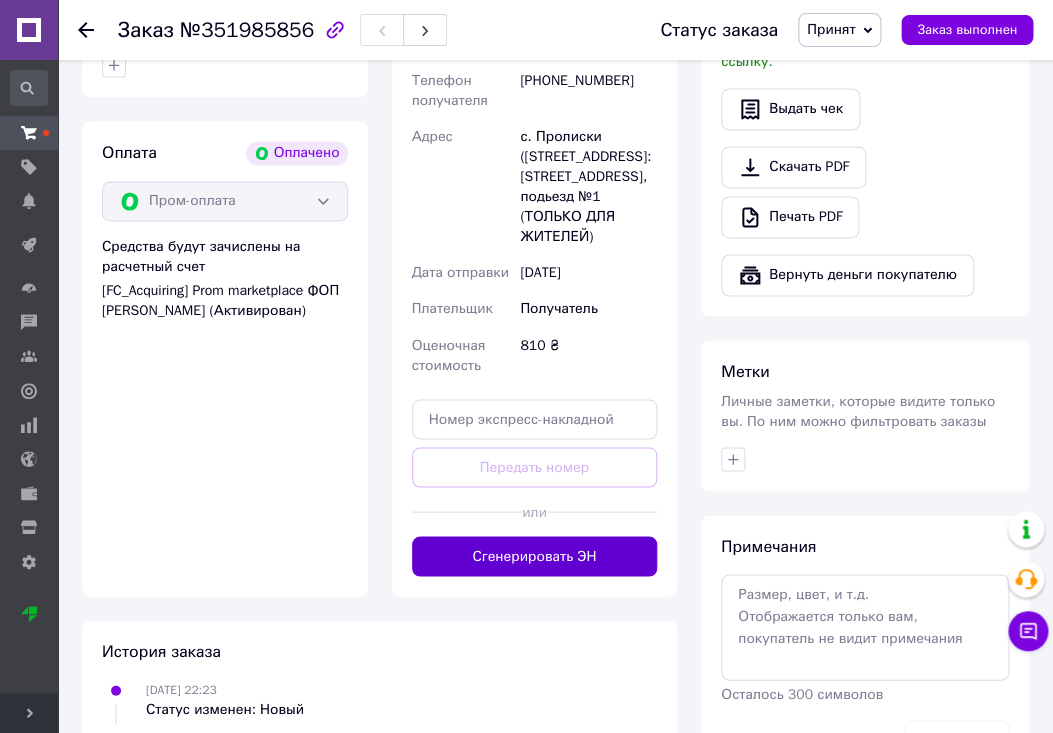 click on "Сгенерировать ЭН" at bounding box center (535, 556) 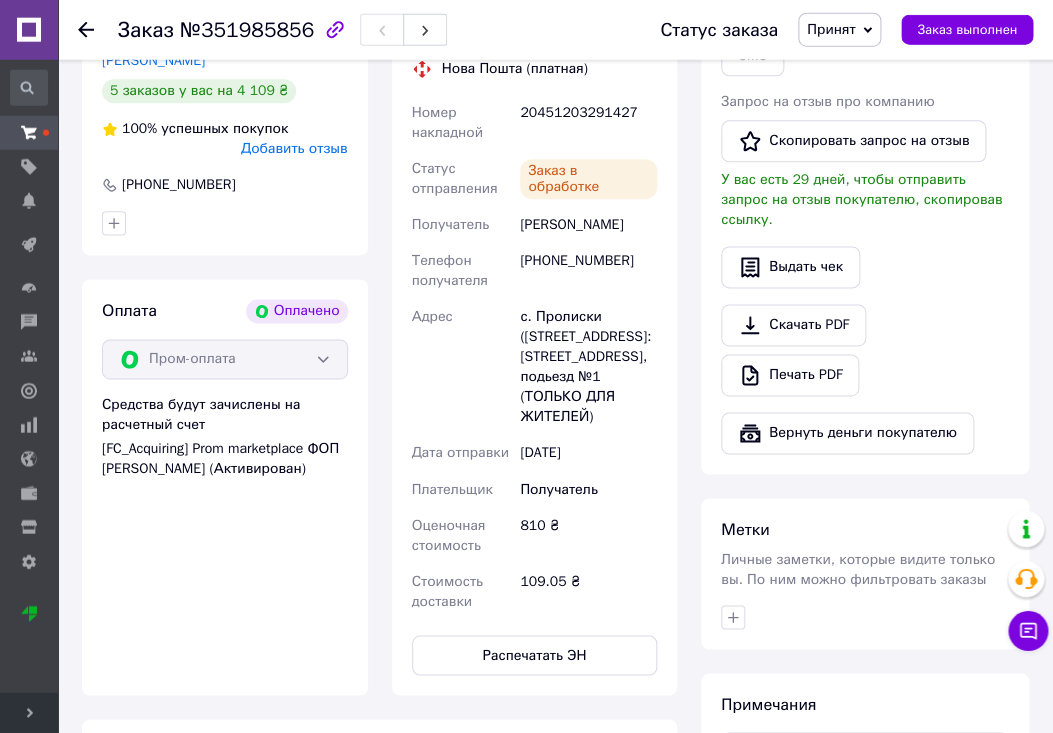 scroll, scrollTop: 525, scrollLeft: 0, axis: vertical 